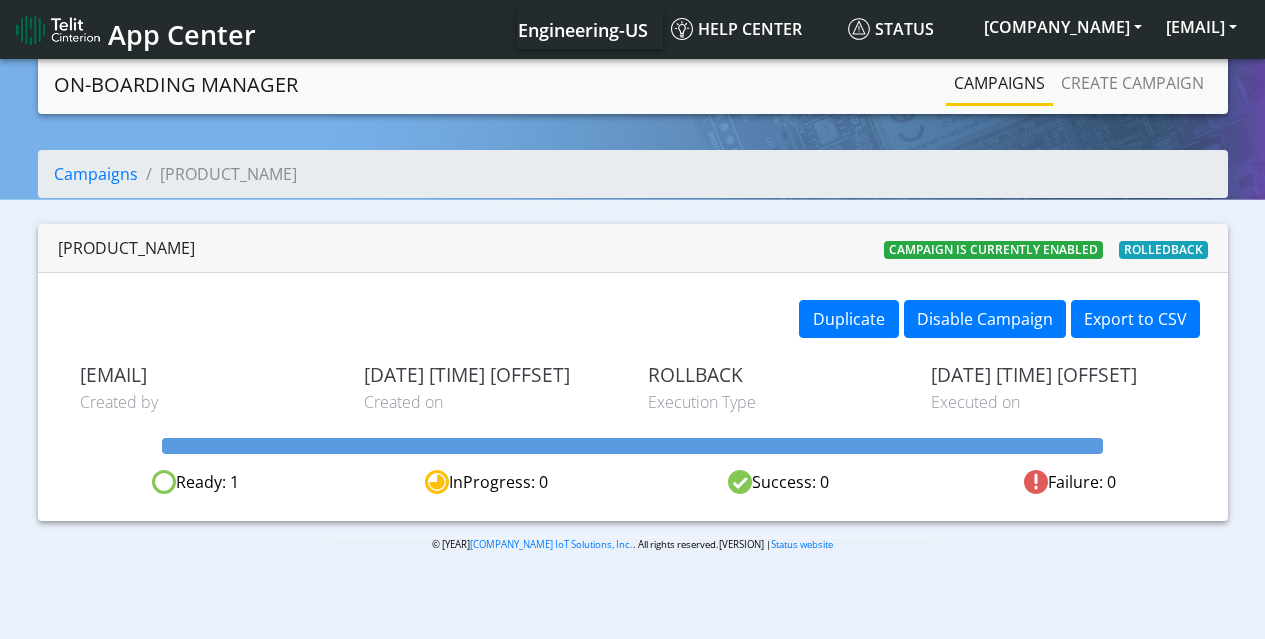 scroll, scrollTop: 0, scrollLeft: 0, axis: both 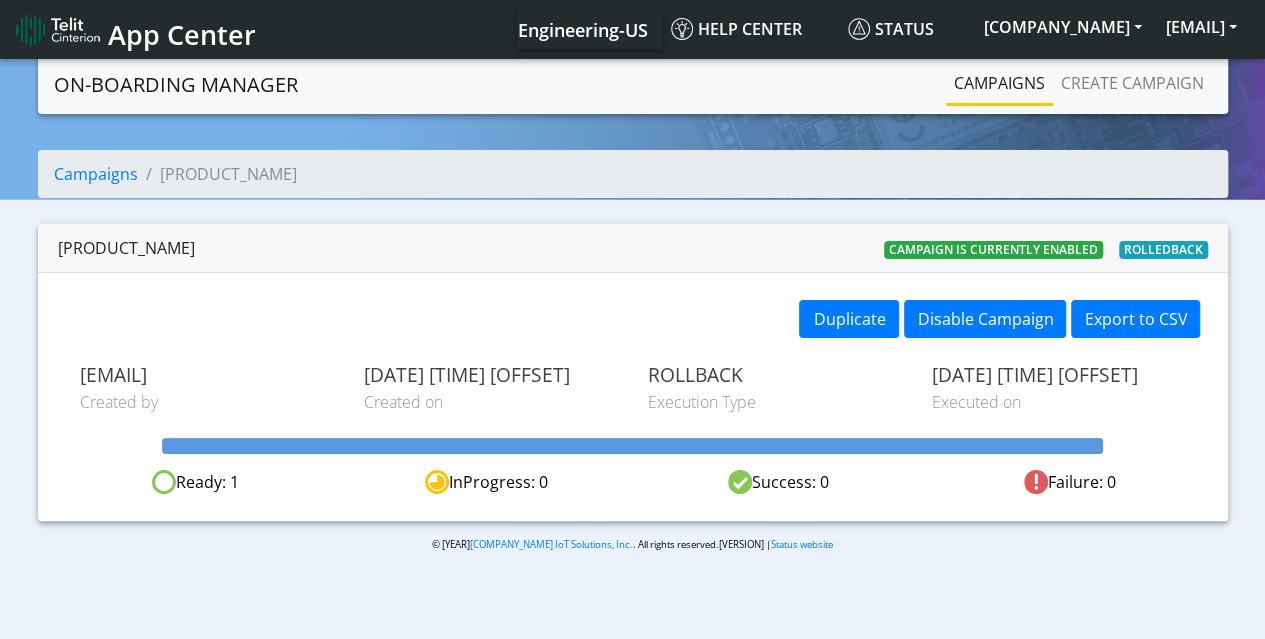 click at bounding box center [58, 30] 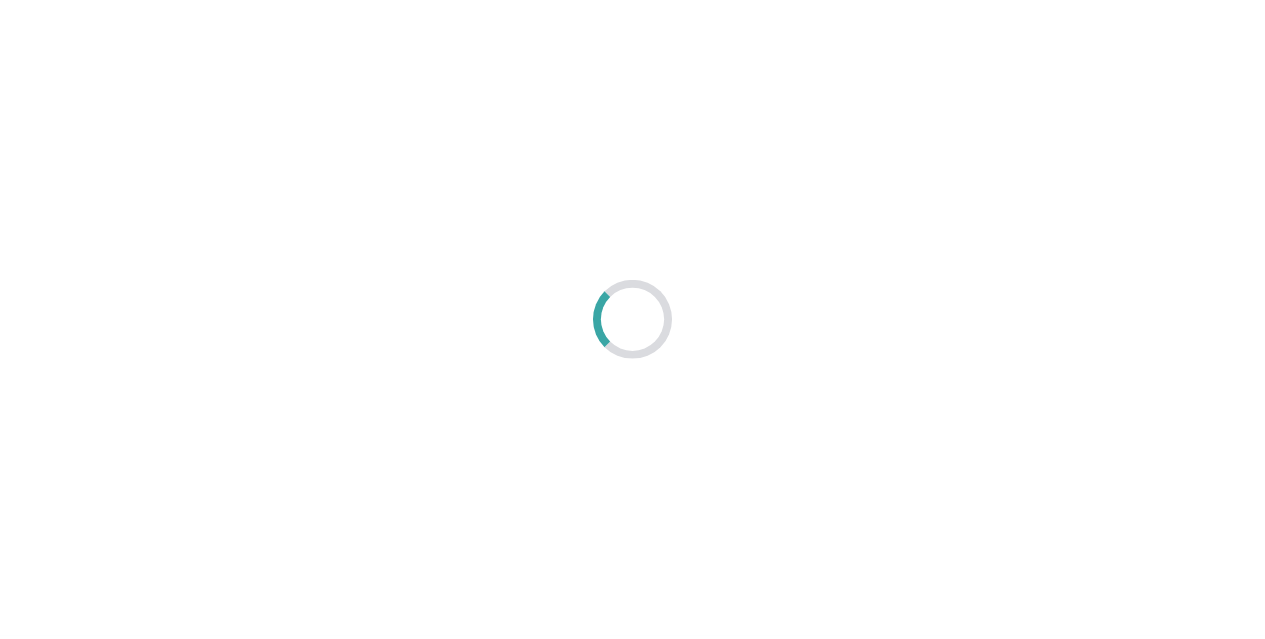 scroll, scrollTop: 0, scrollLeft: 0, axis: both 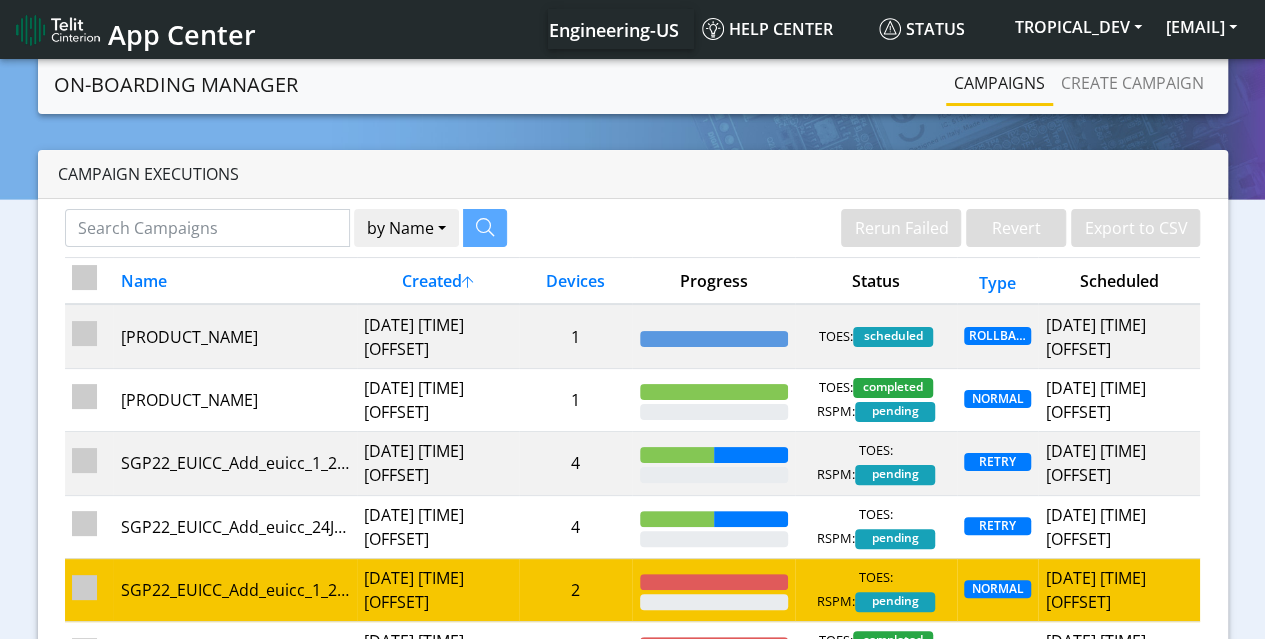 click at bounding box center (84, 587) 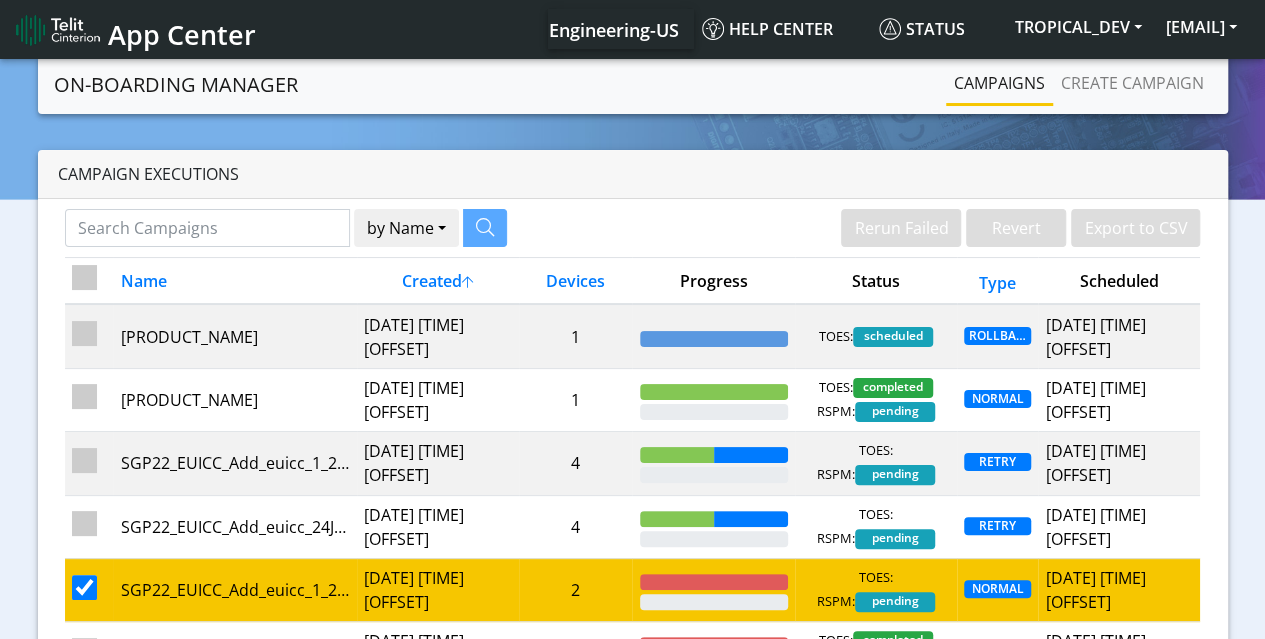 checkbox on "false" 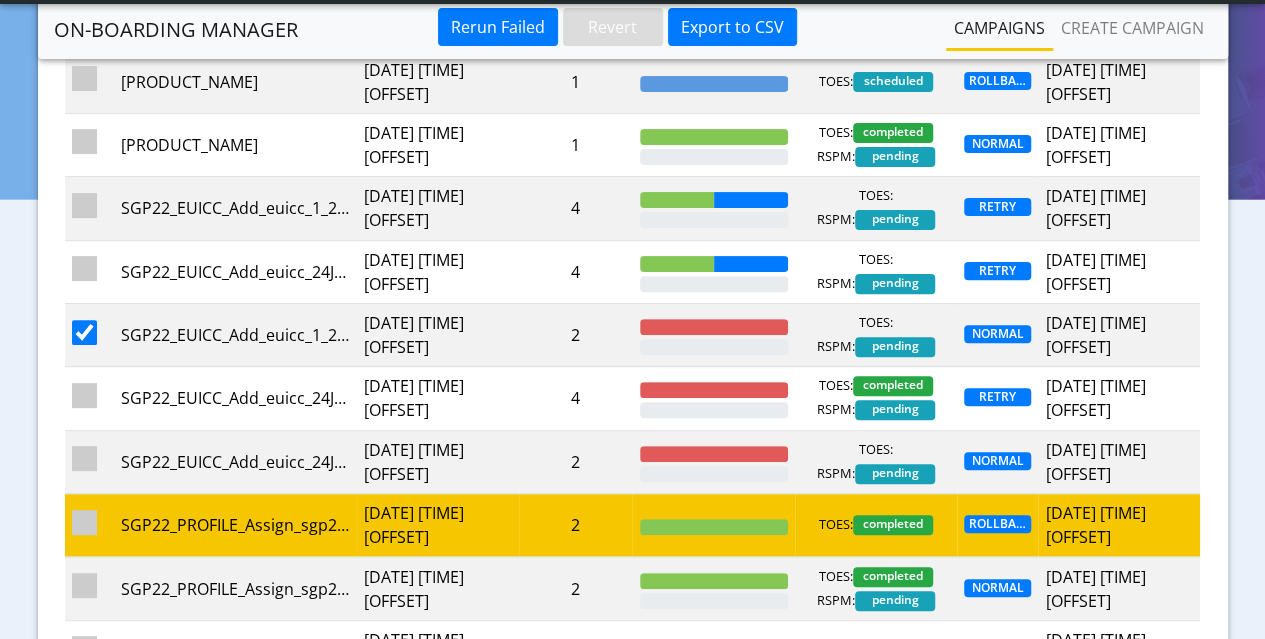 scroll, scrollTop: 0, scrollLeft: 0, axis: both 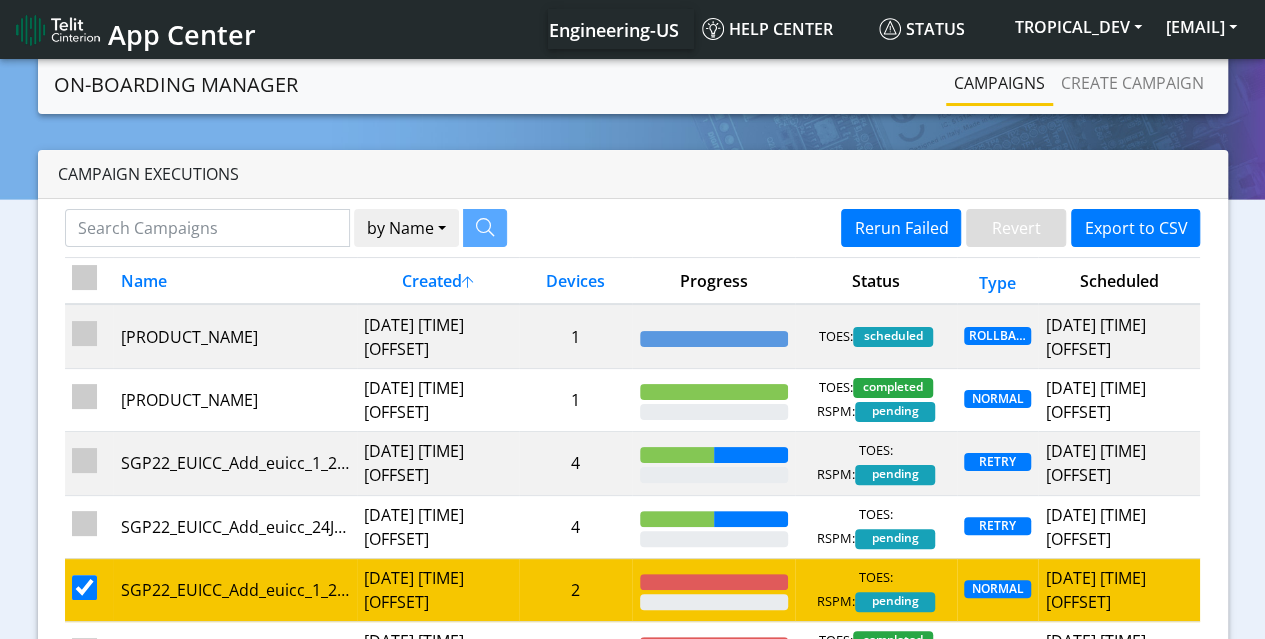 click at bounding box center (84, 587) 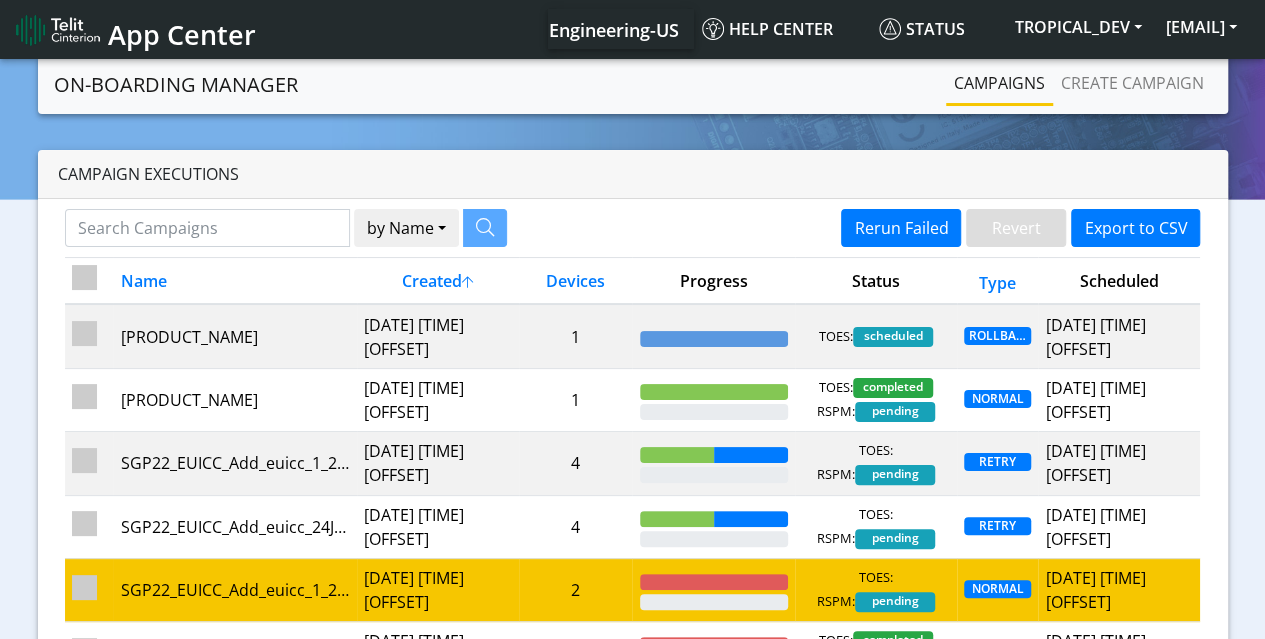 checkbox on "false" 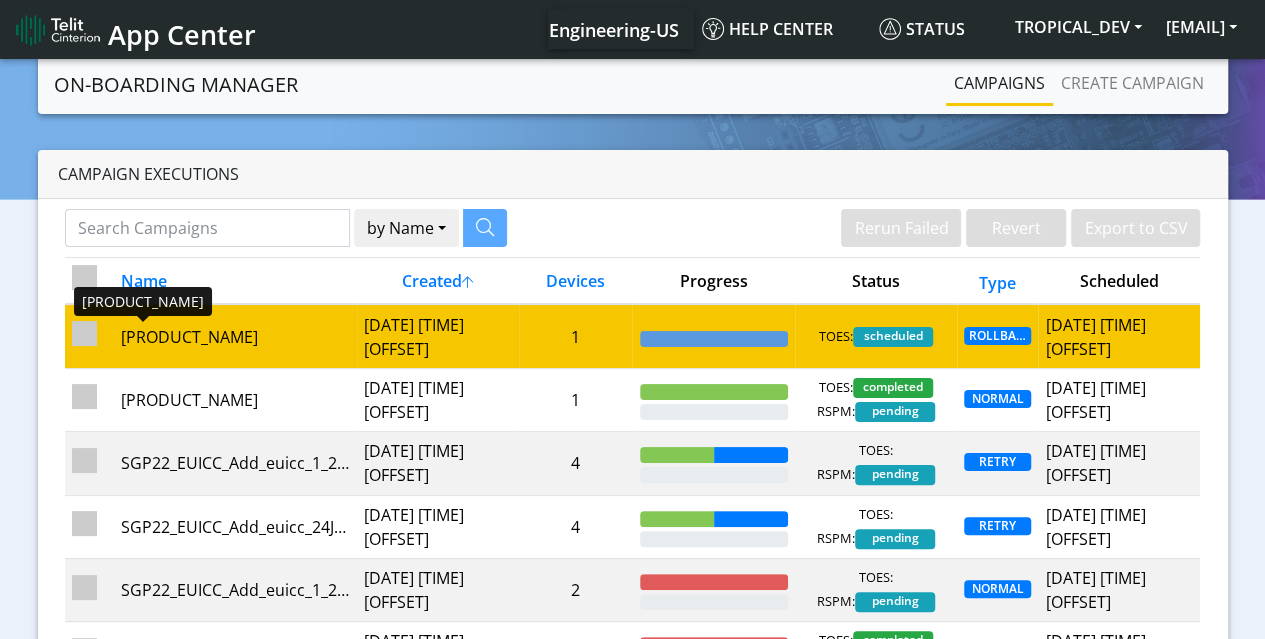 click on "[PRODUCT_NAME]" at bounding box center [235, 337] 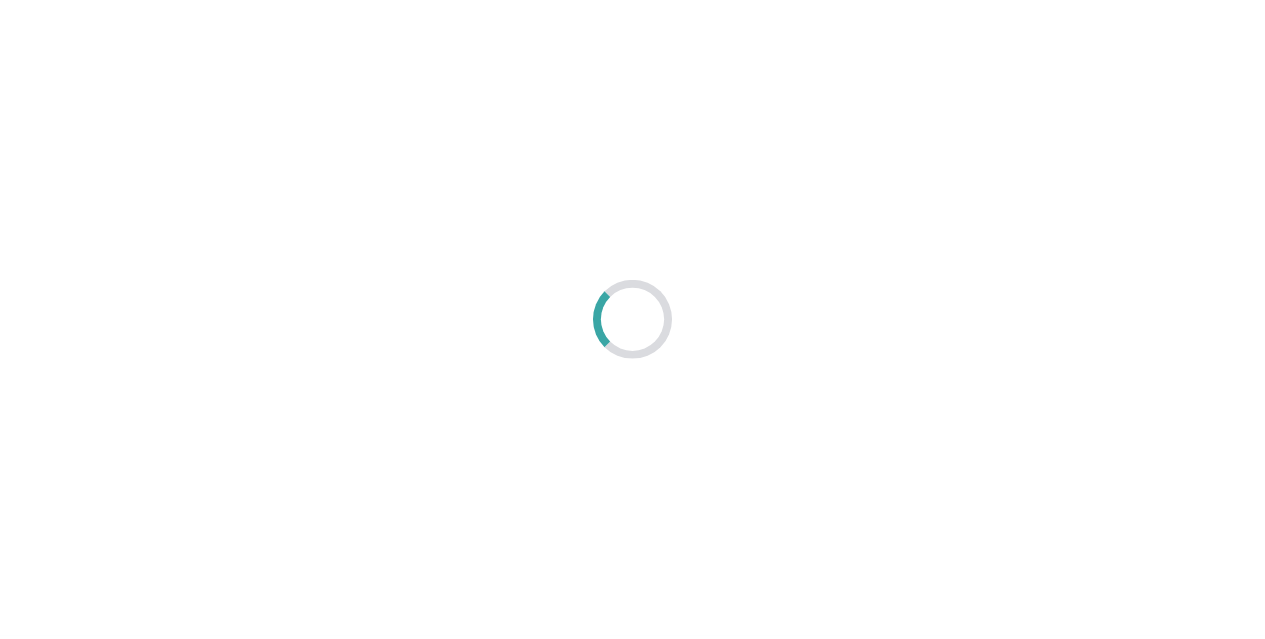 scroll, scrollTop: 0, scrollLeft: 0, axis: both 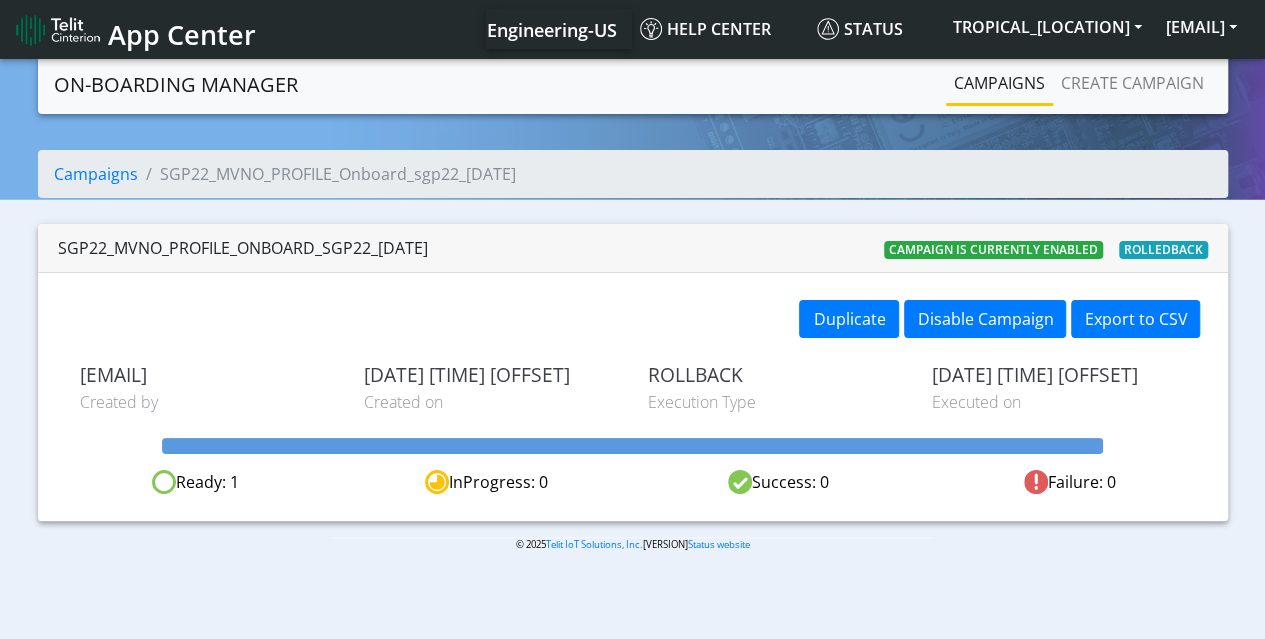 click on "Campaigns" 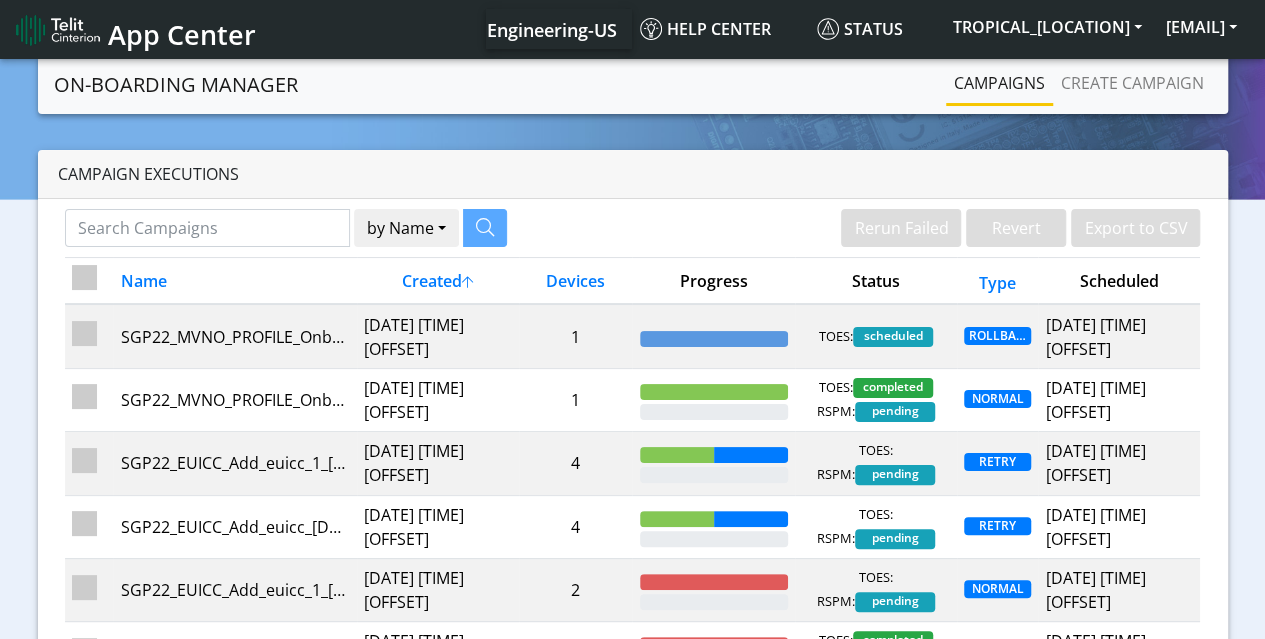click at bounding box center [84, 277] 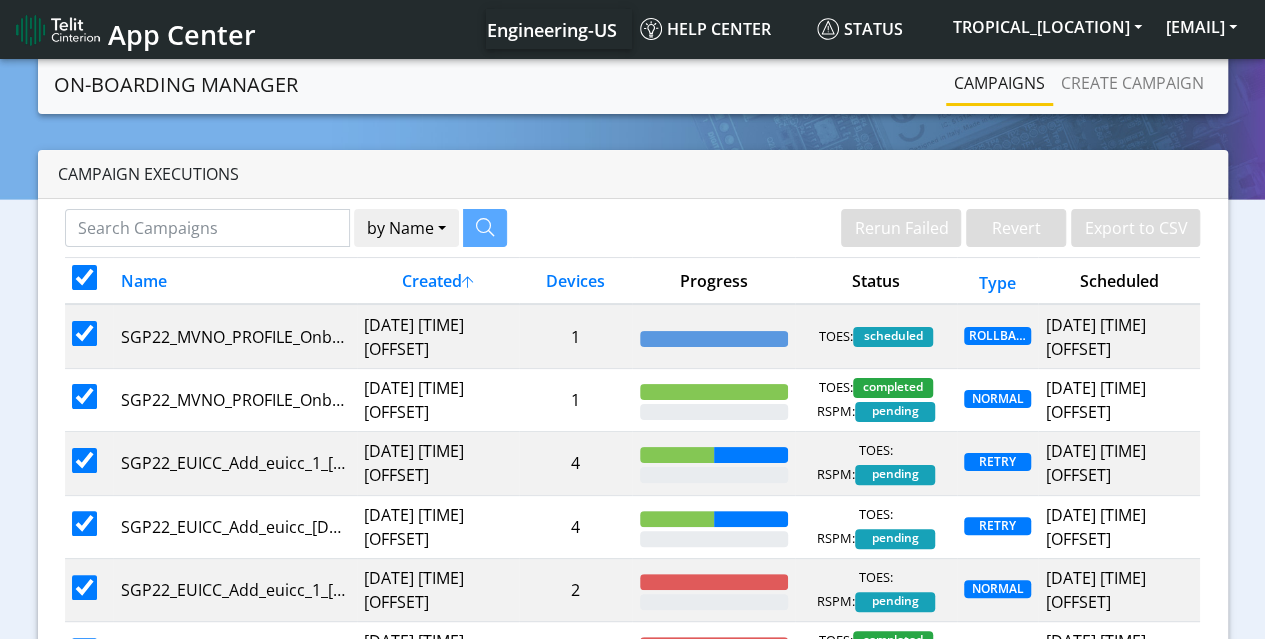 checkbox on "true" 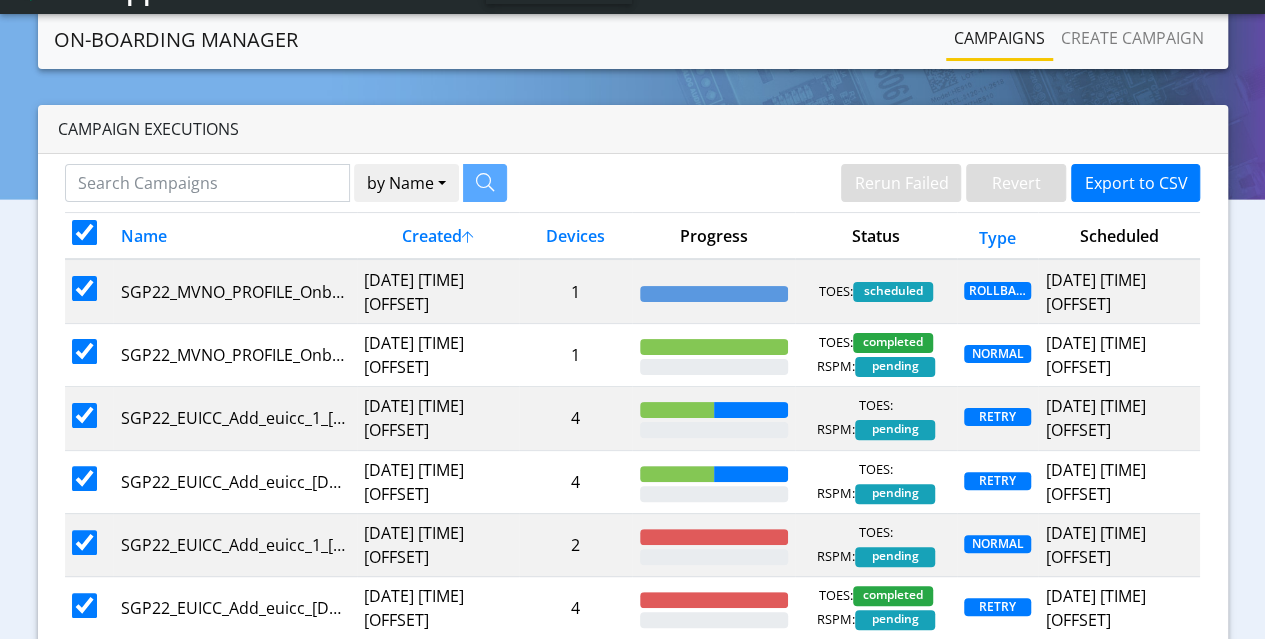 scroll, scrollTop: 0, scrollLeft: 0, axis: both 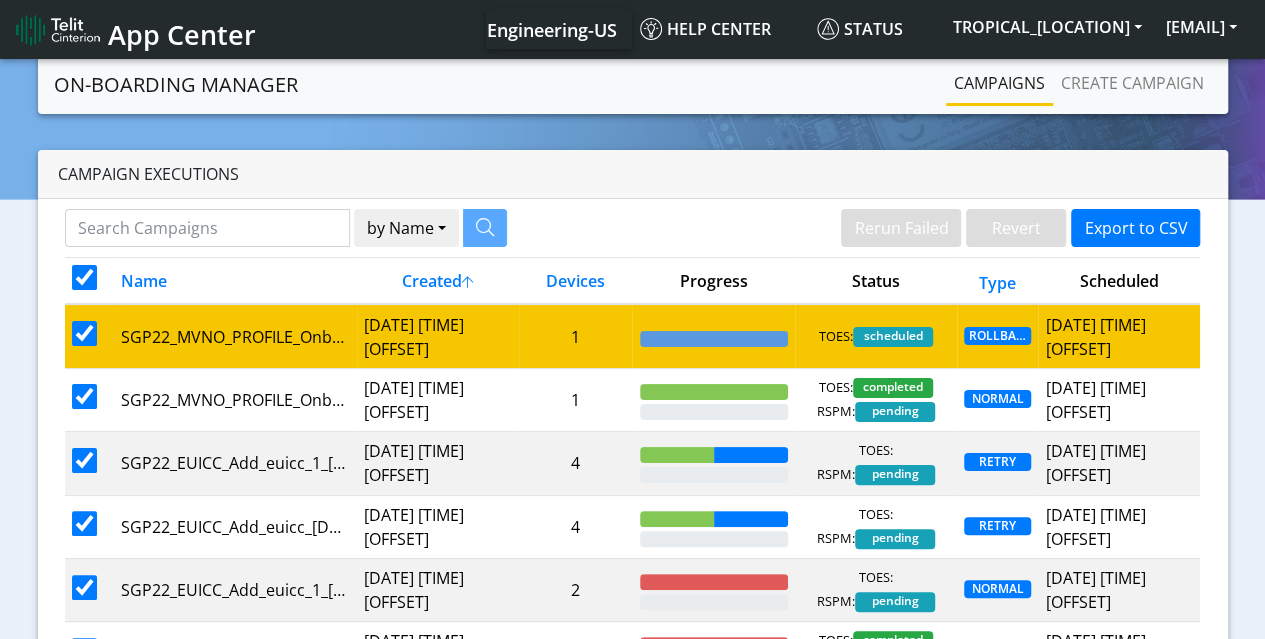 click at bounding box center [84, 333] 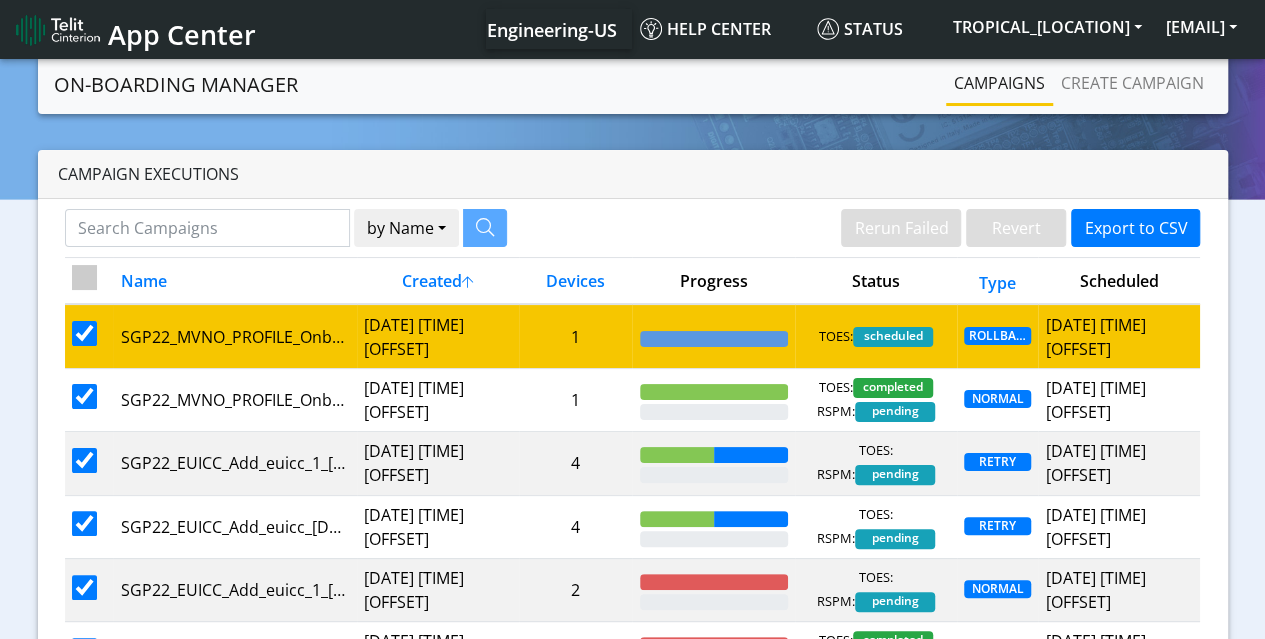 checkbox on "false" 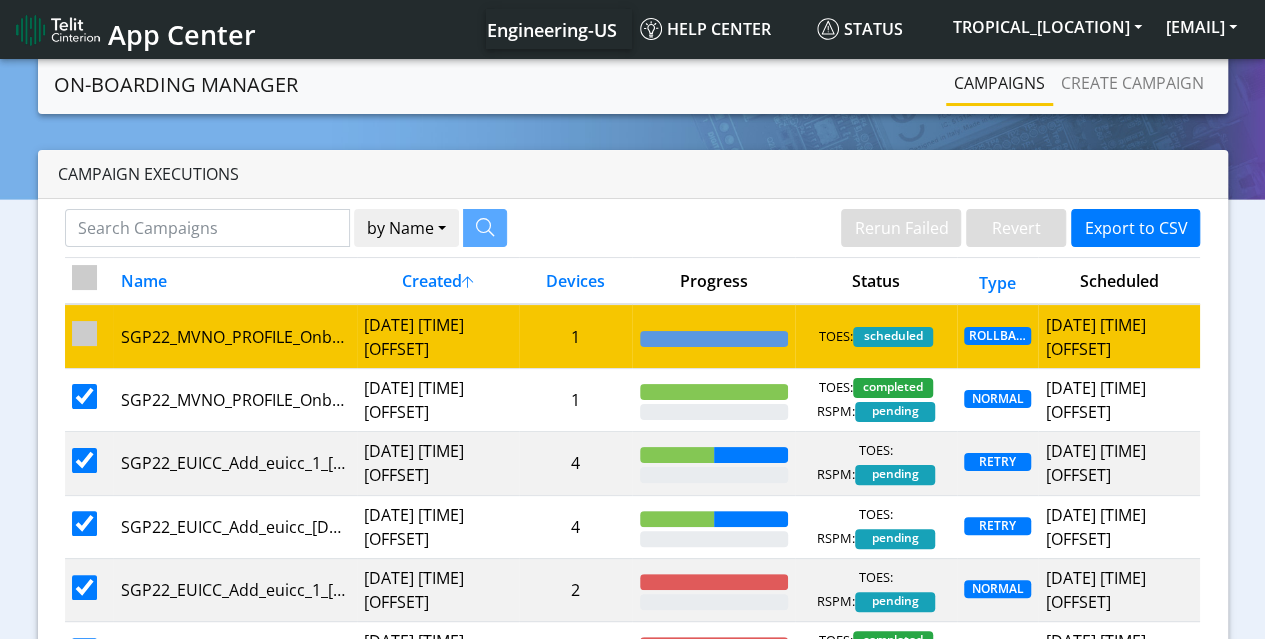 checkbox on "false" 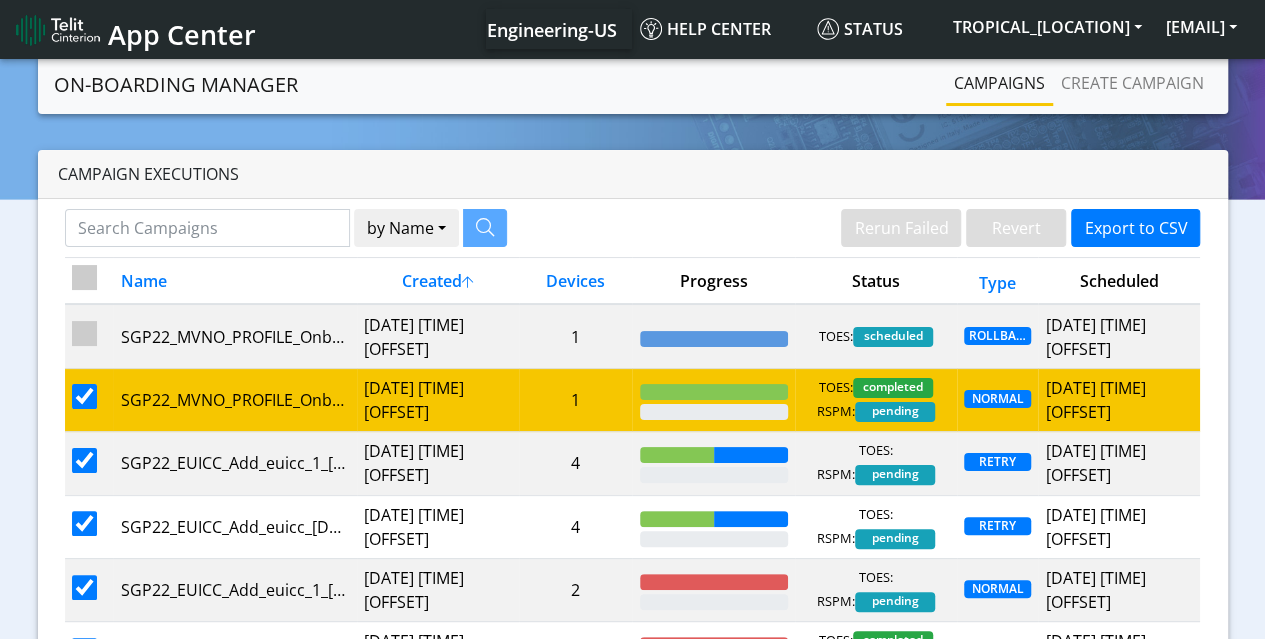click at bounding box center [84, 396] 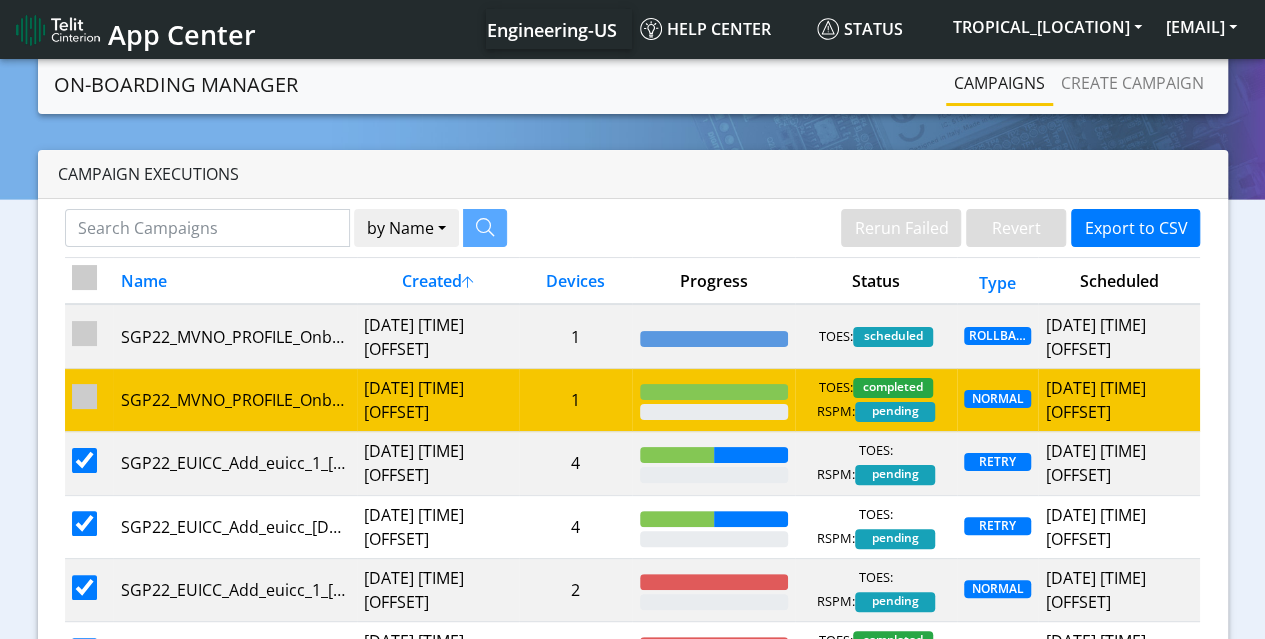 checkbox on "false" 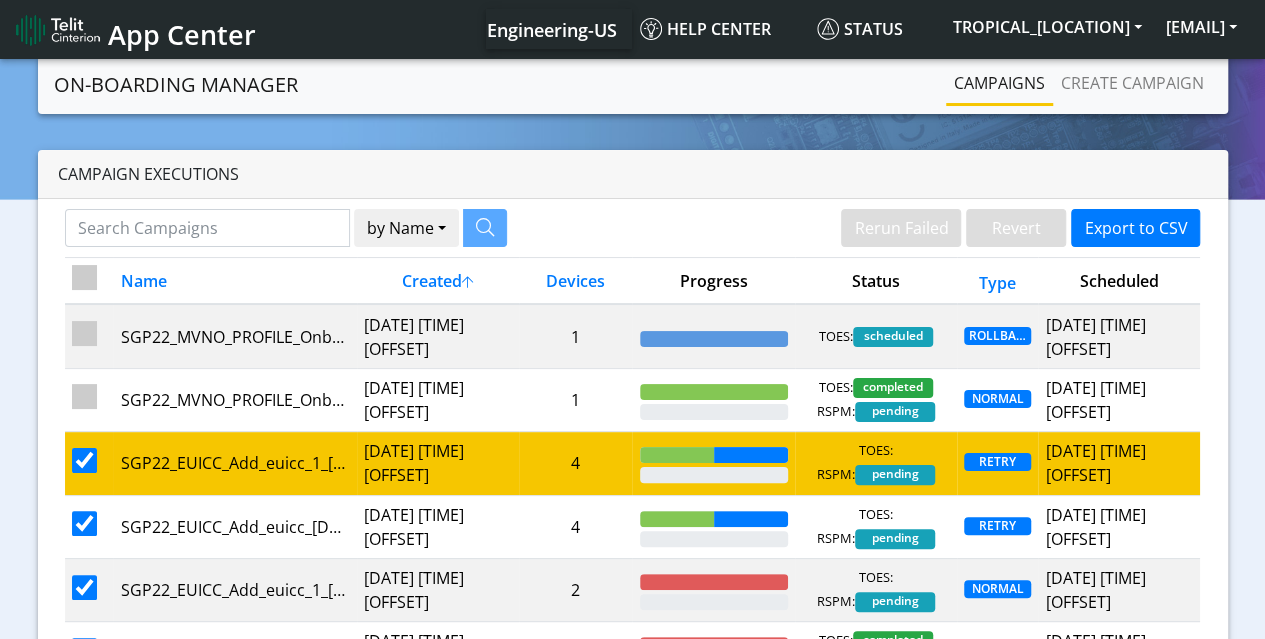 click at bounding box center [84, 460] 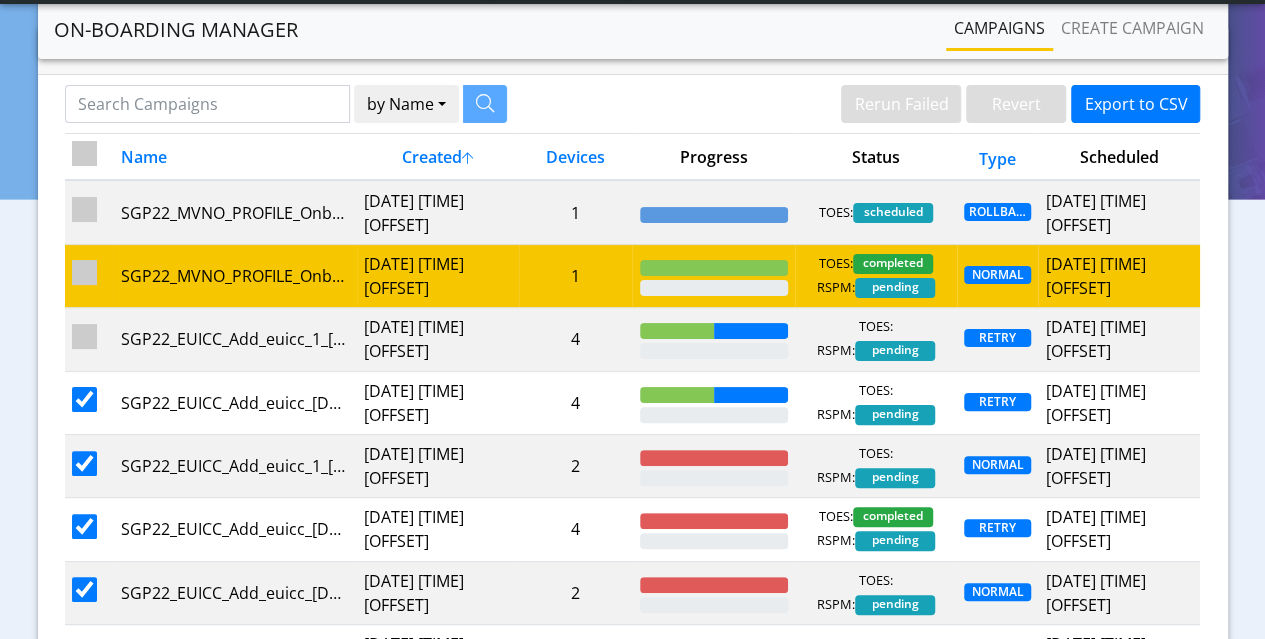 scroll, scrollTop: 100, scrollLeft: 0, axis: vertical 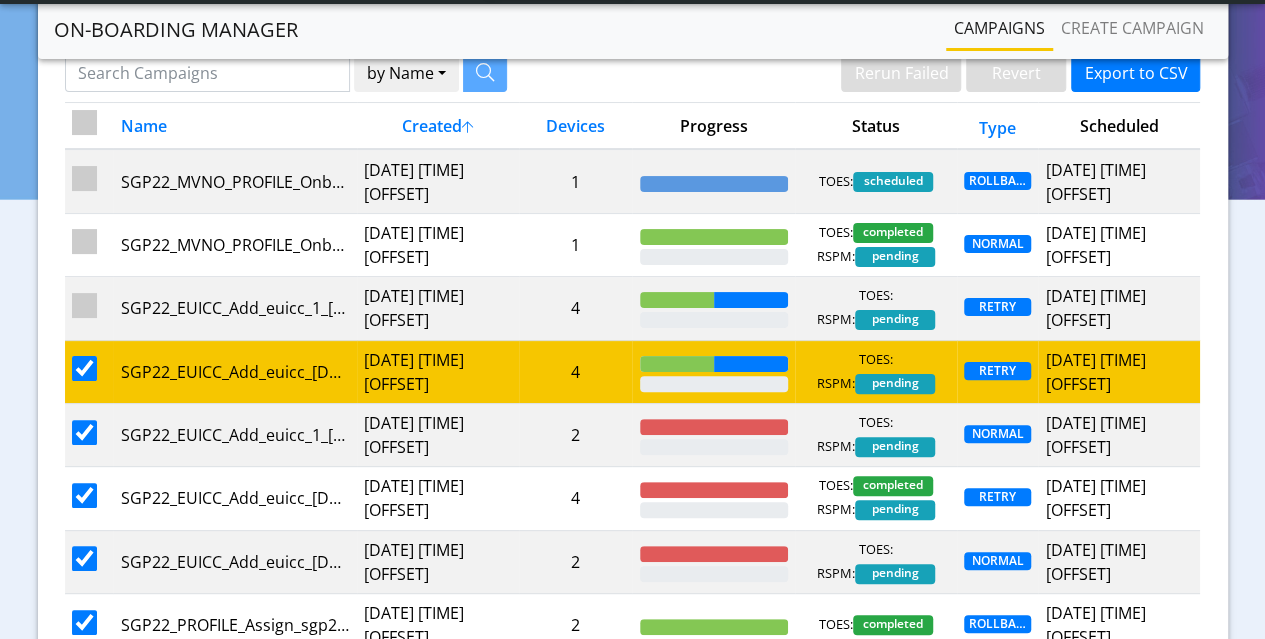 click at bounding box center (89, 371) 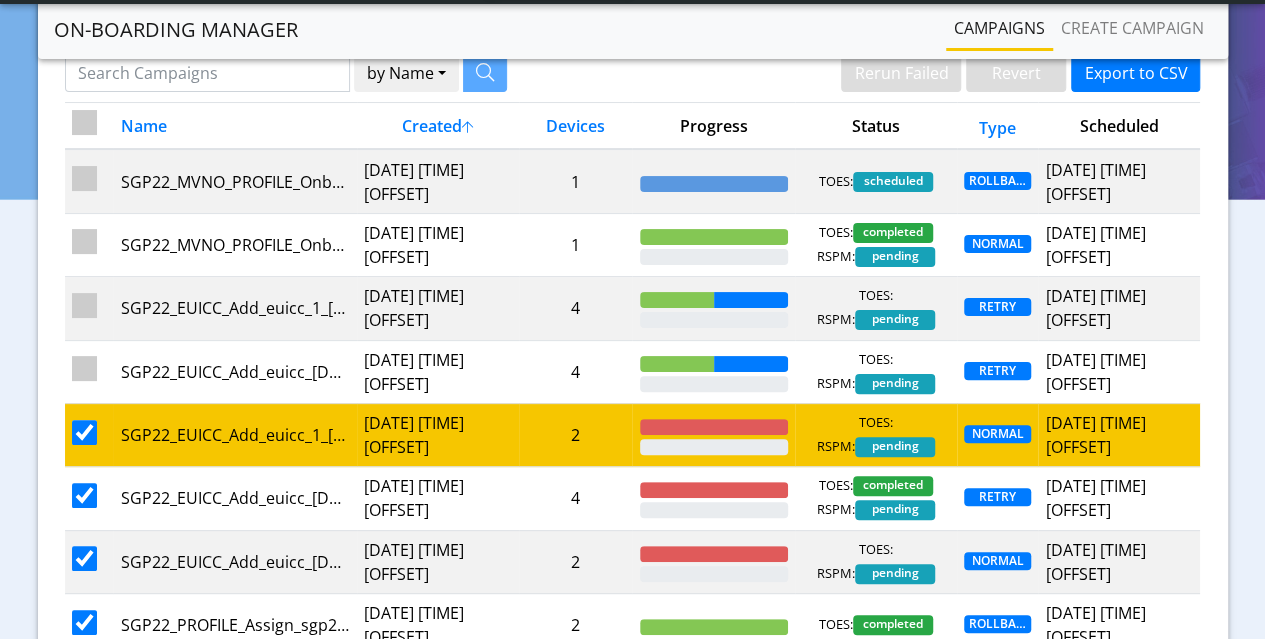 click at bounding box center (84, 432) 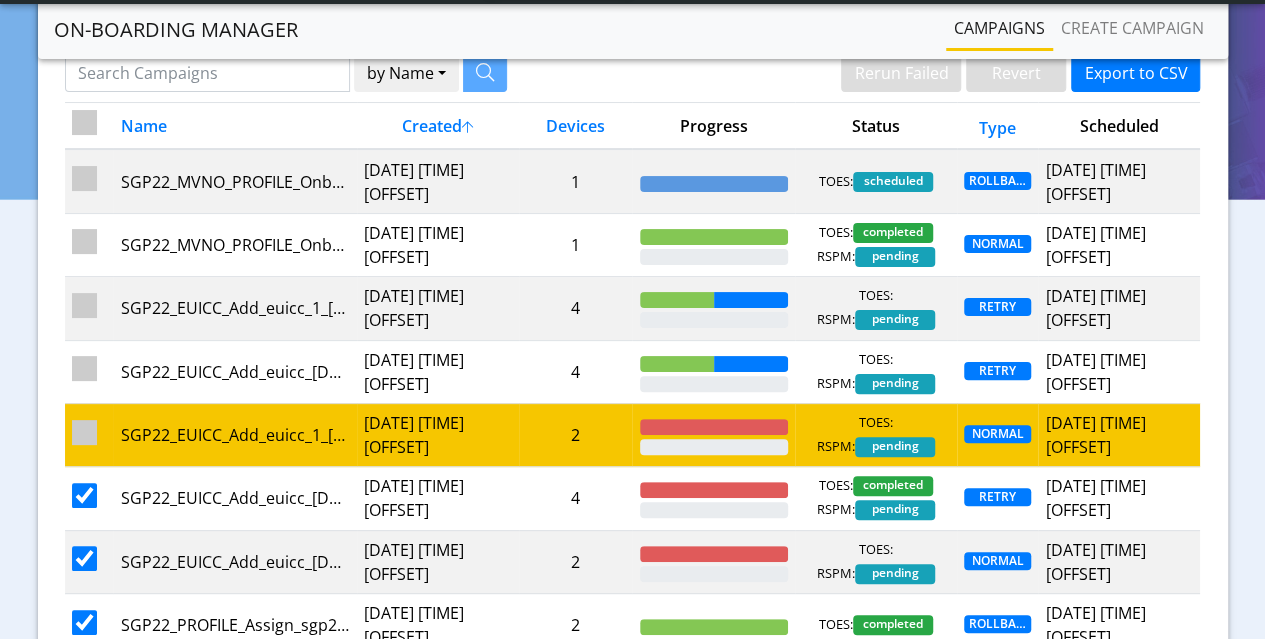 checkbox on "false" 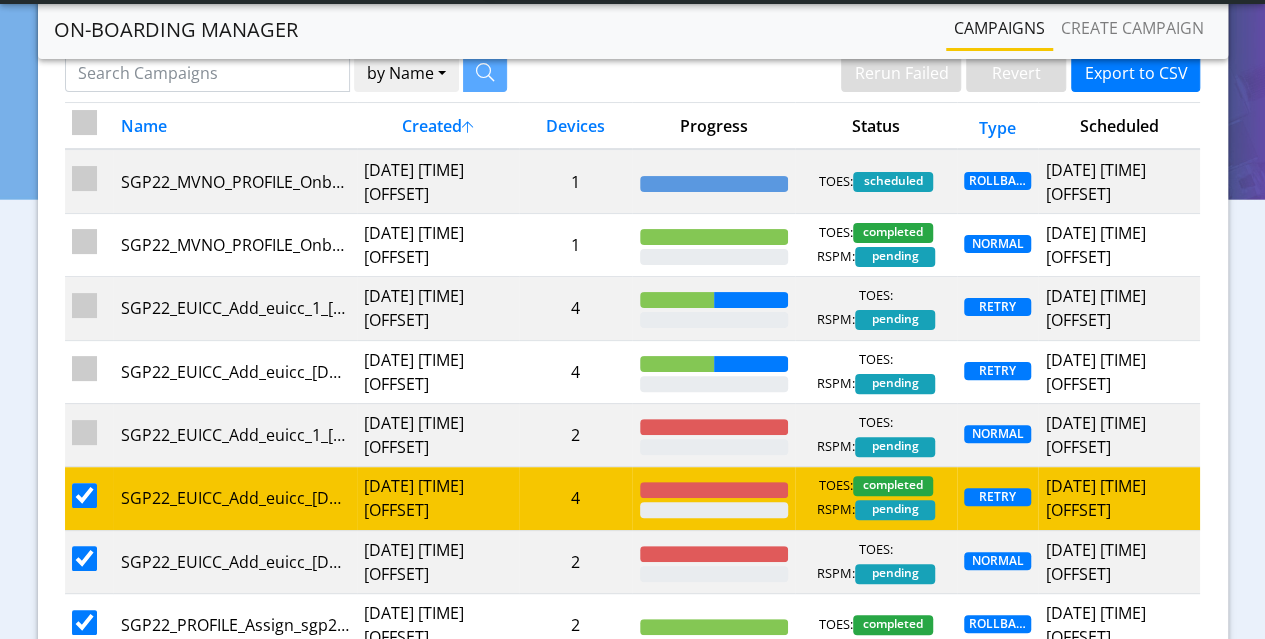 click at bounding box center (84, 495) 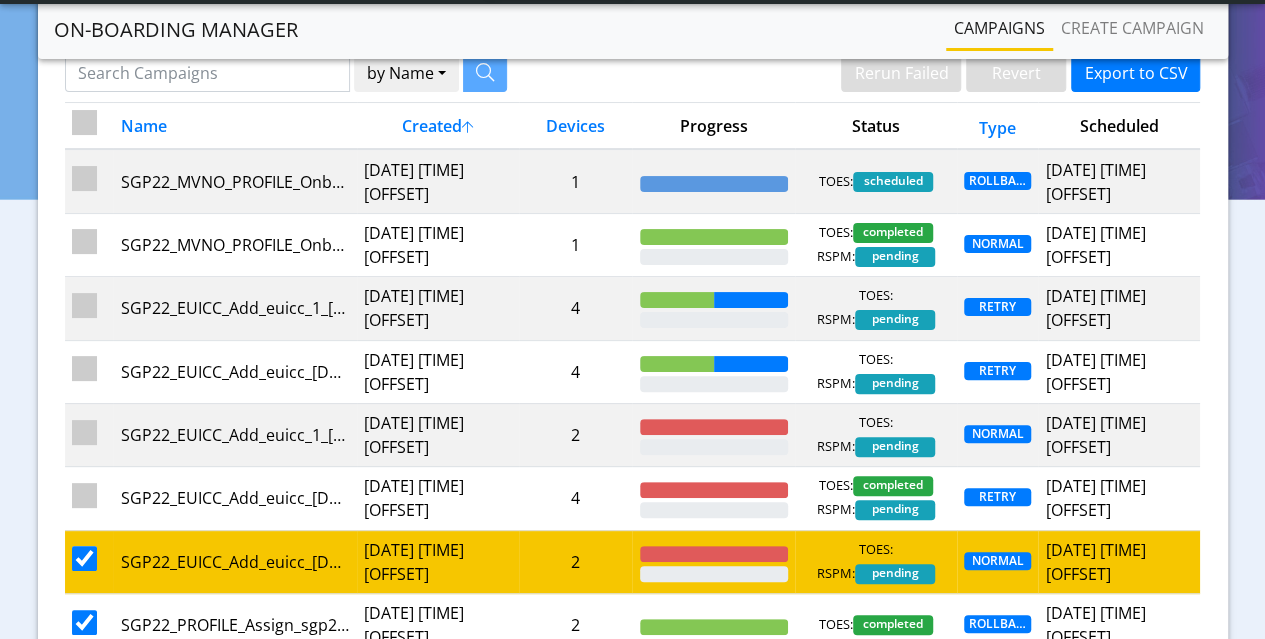 click at bounding box center (84, 558) 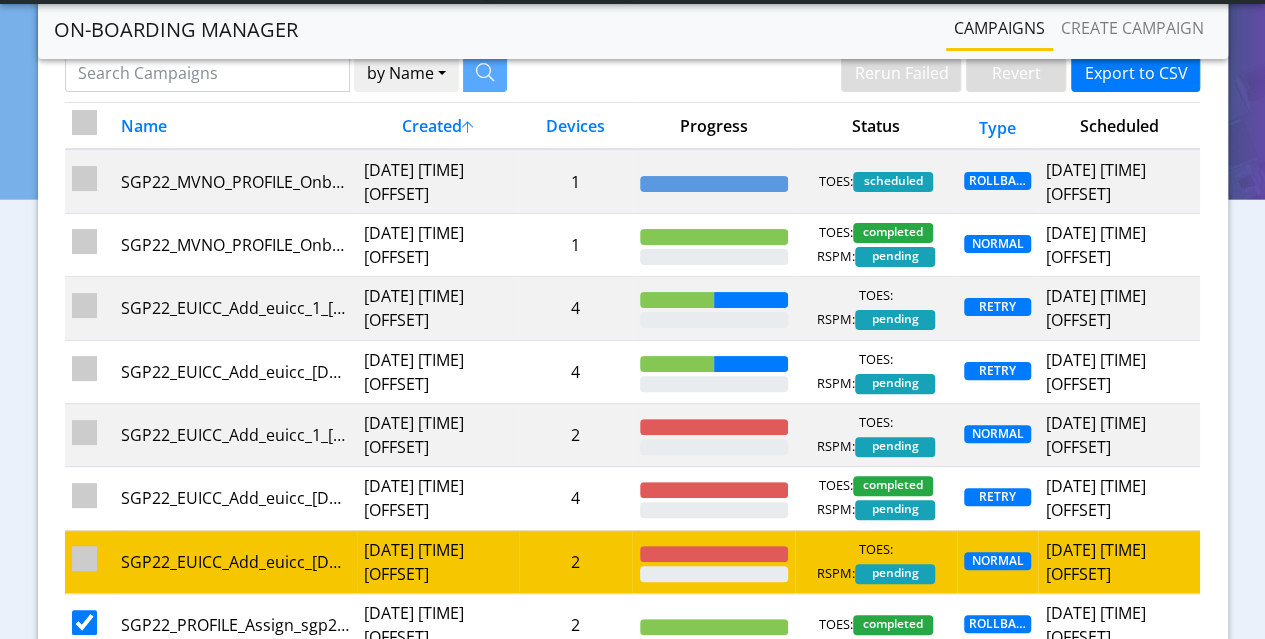 checkbox on "false" 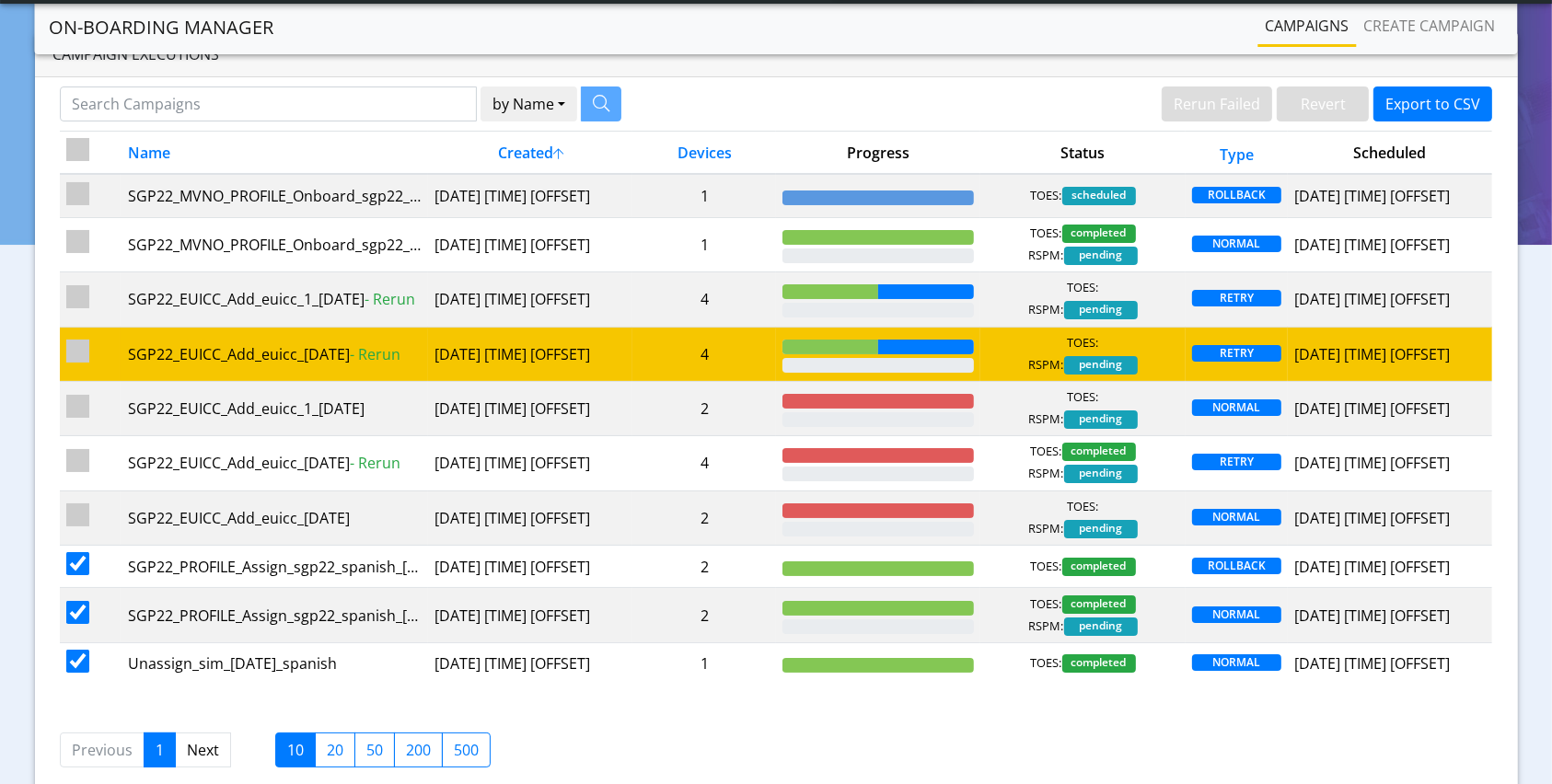 scroll, scrollTop: 0, scrollLeft: 0, axis: both 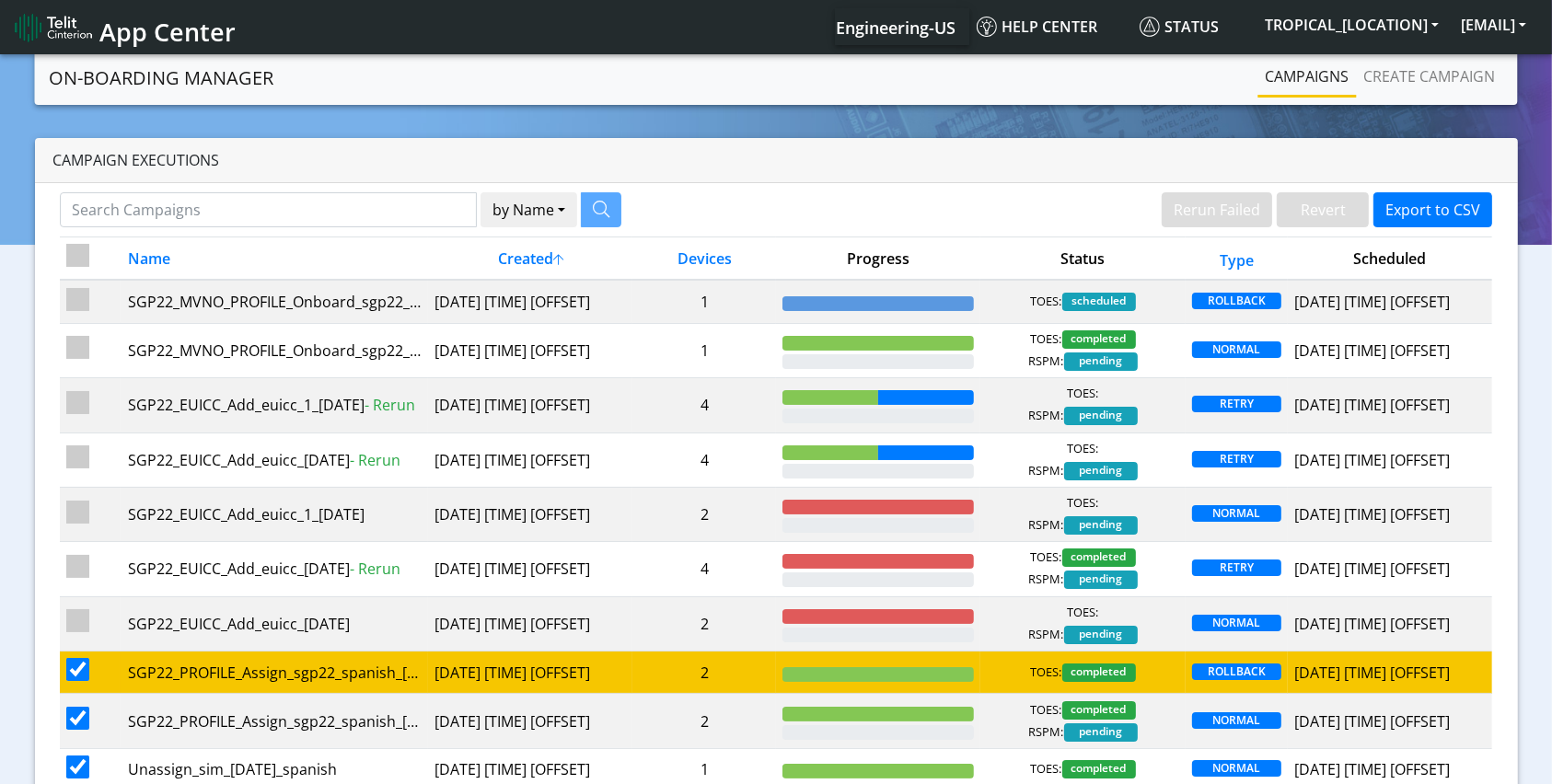 click at bounding box center [77, 669] 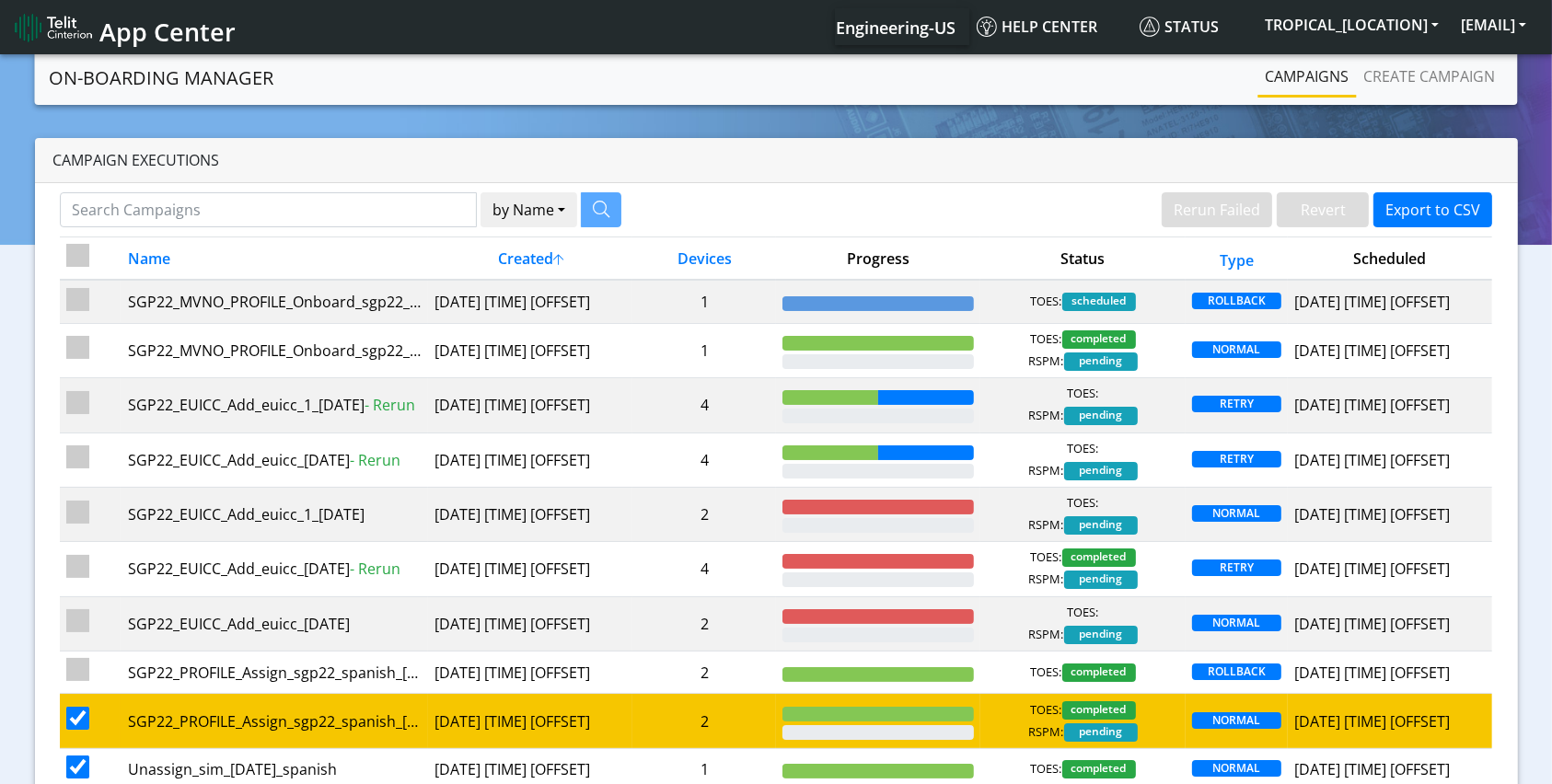 click at bounding box center [77, 718] 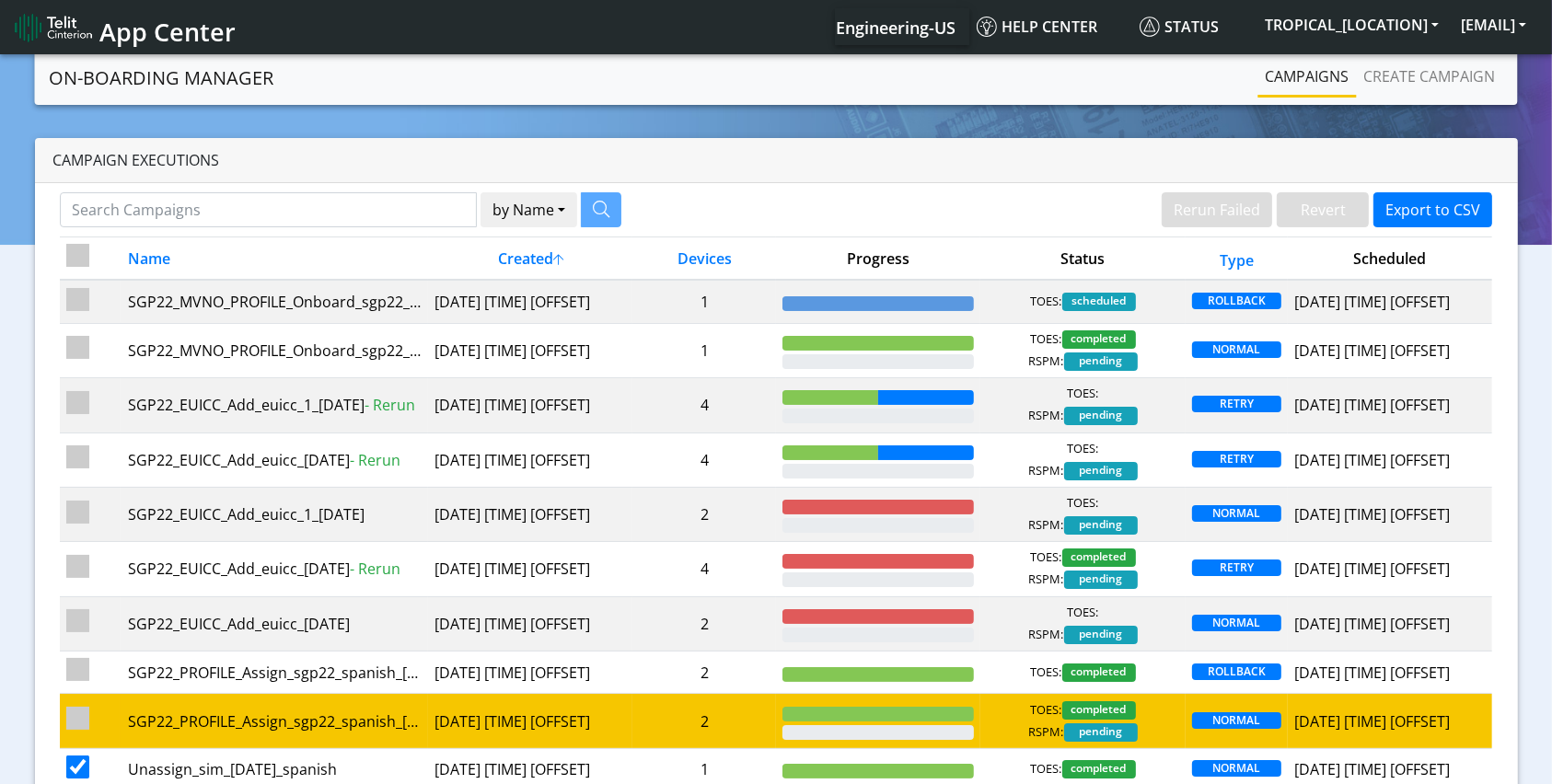 checkbox on "false" 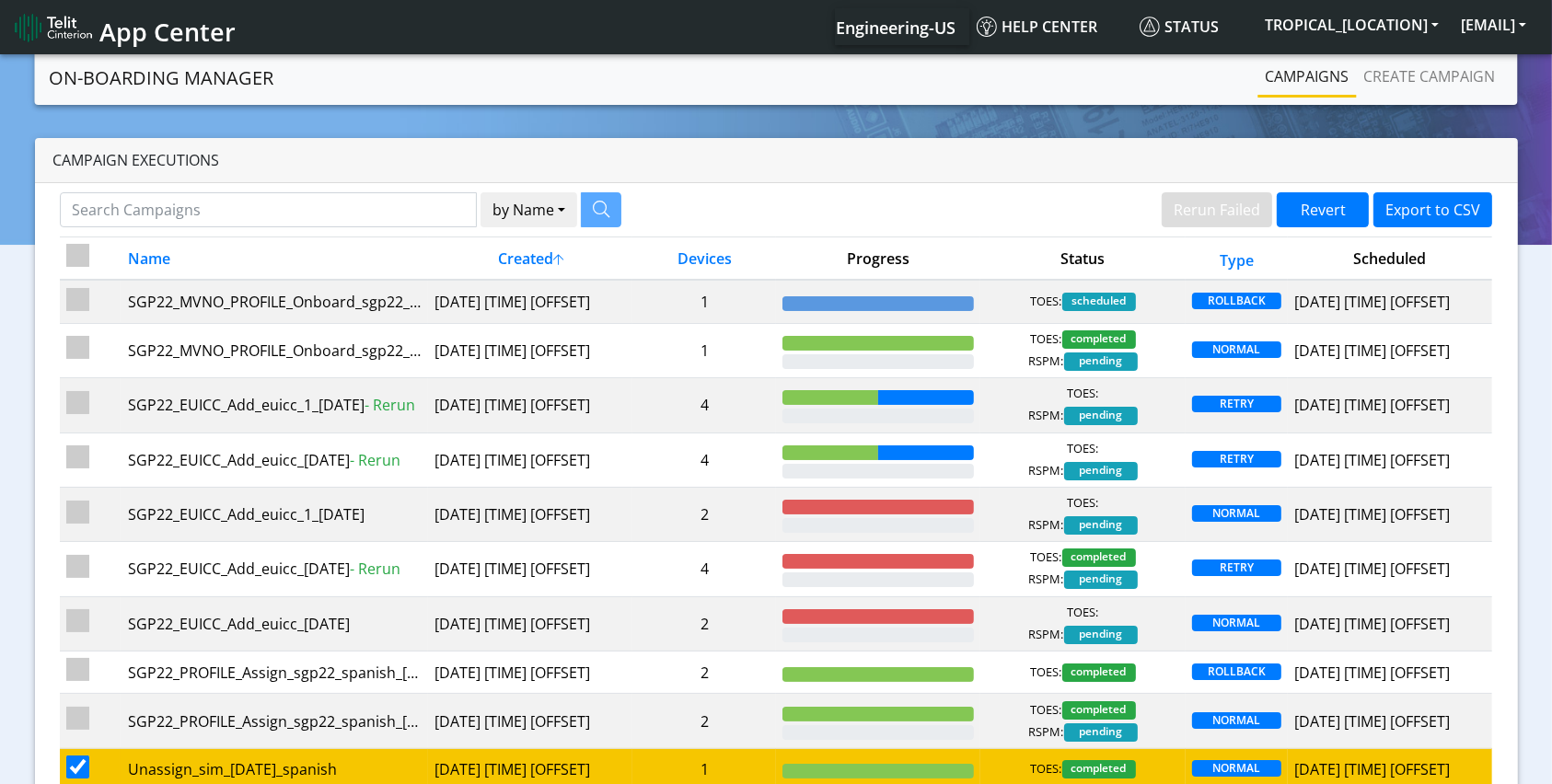 click at bounding box center (77, 767) 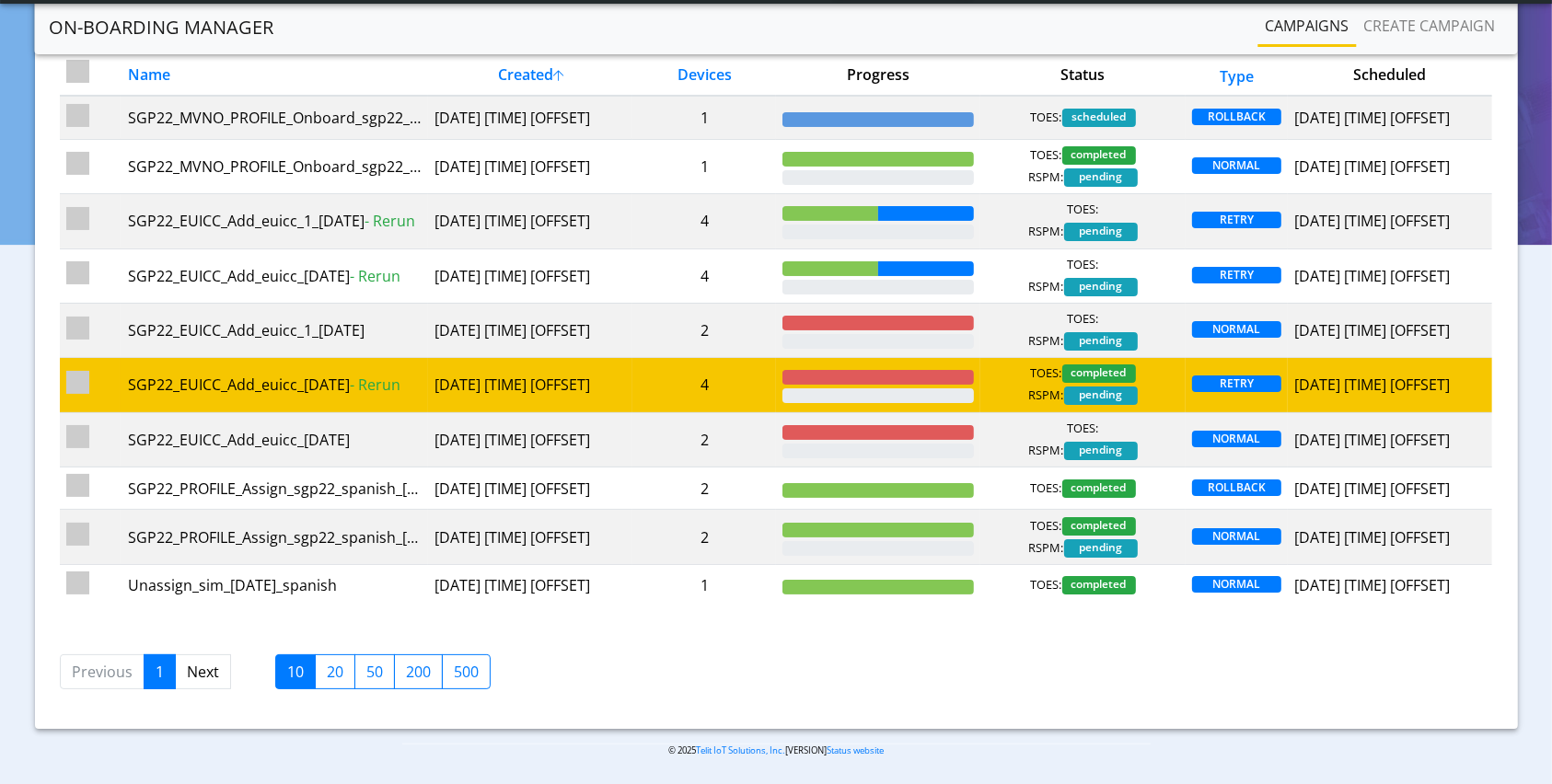 scroll, scrollTop: 134, scrollLeft: 0, axis: vertical 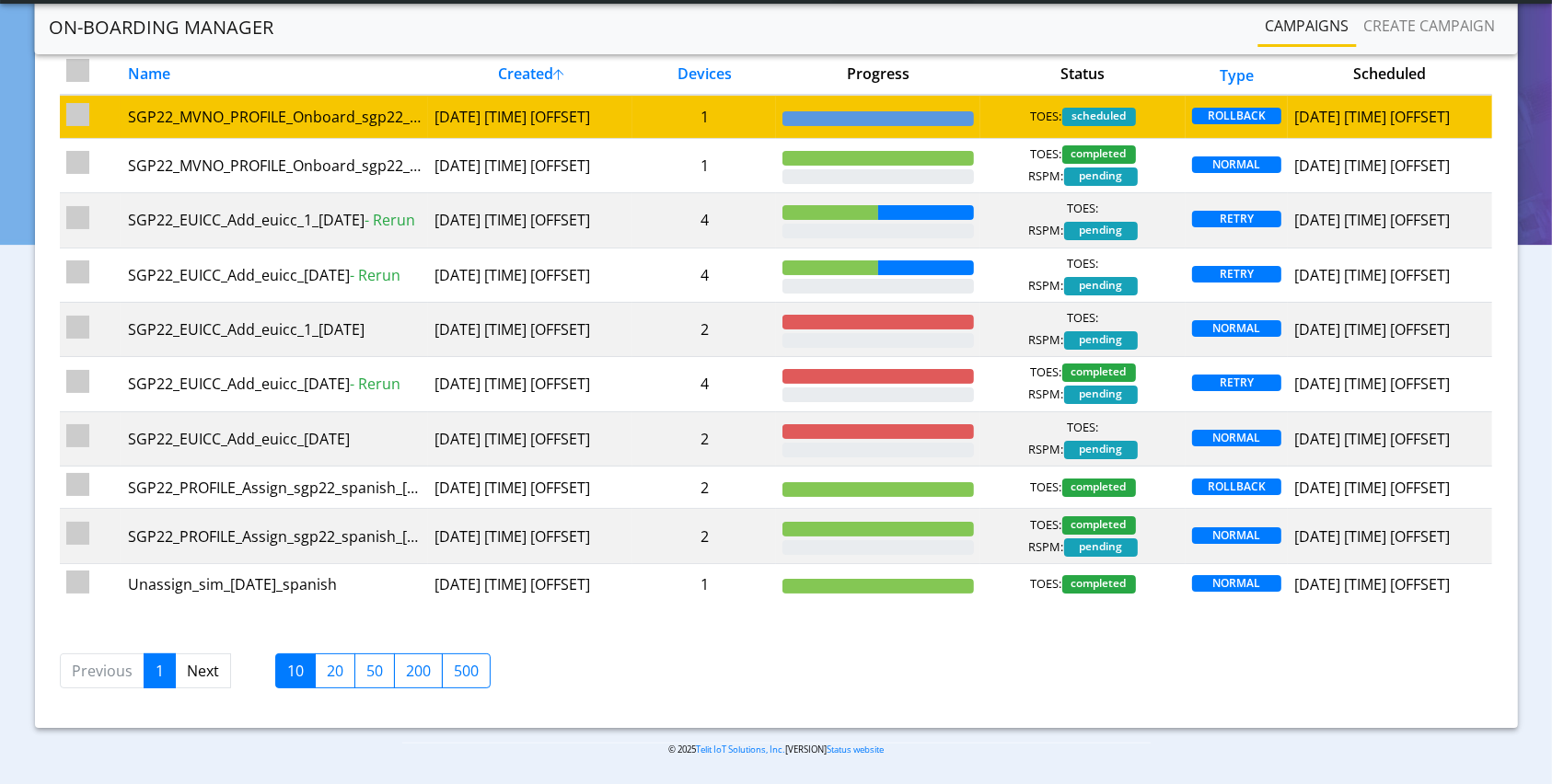 click on "[DATE] [TIME] [OFFSET]" at bounding box center [530, 116] 